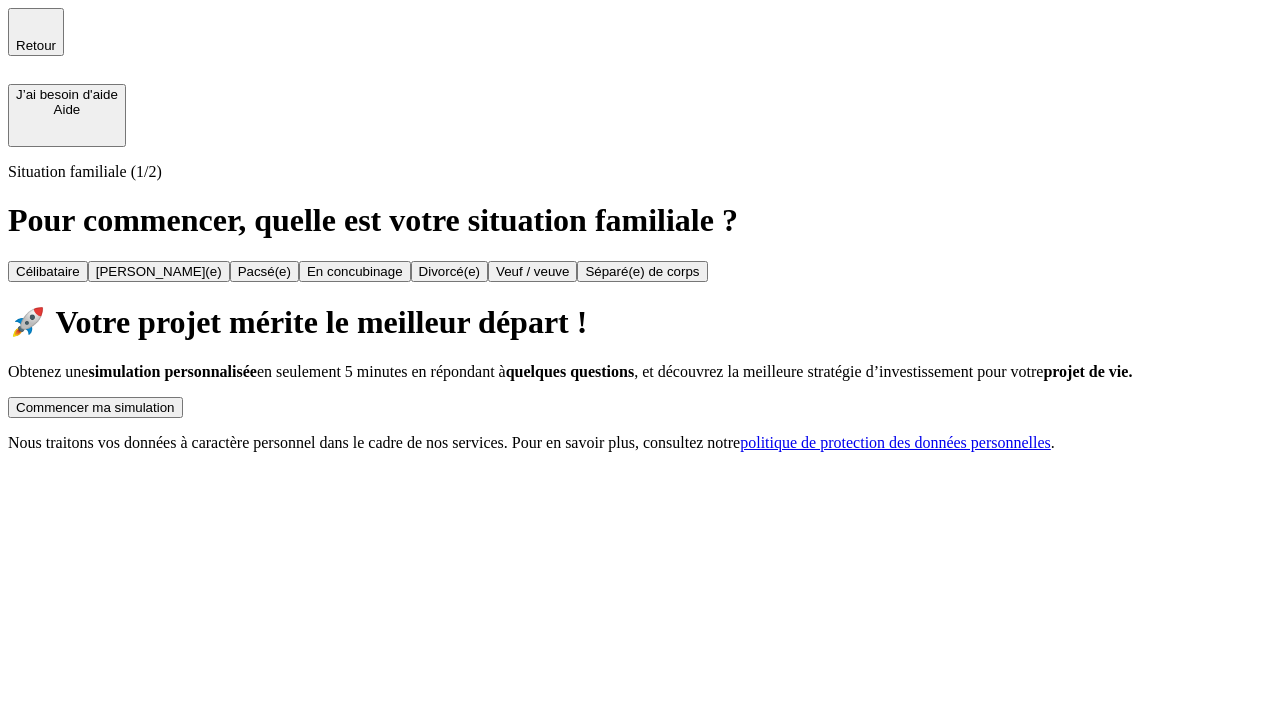 scroll, scrollTop: 0, scrollLeft: 0, axis: both 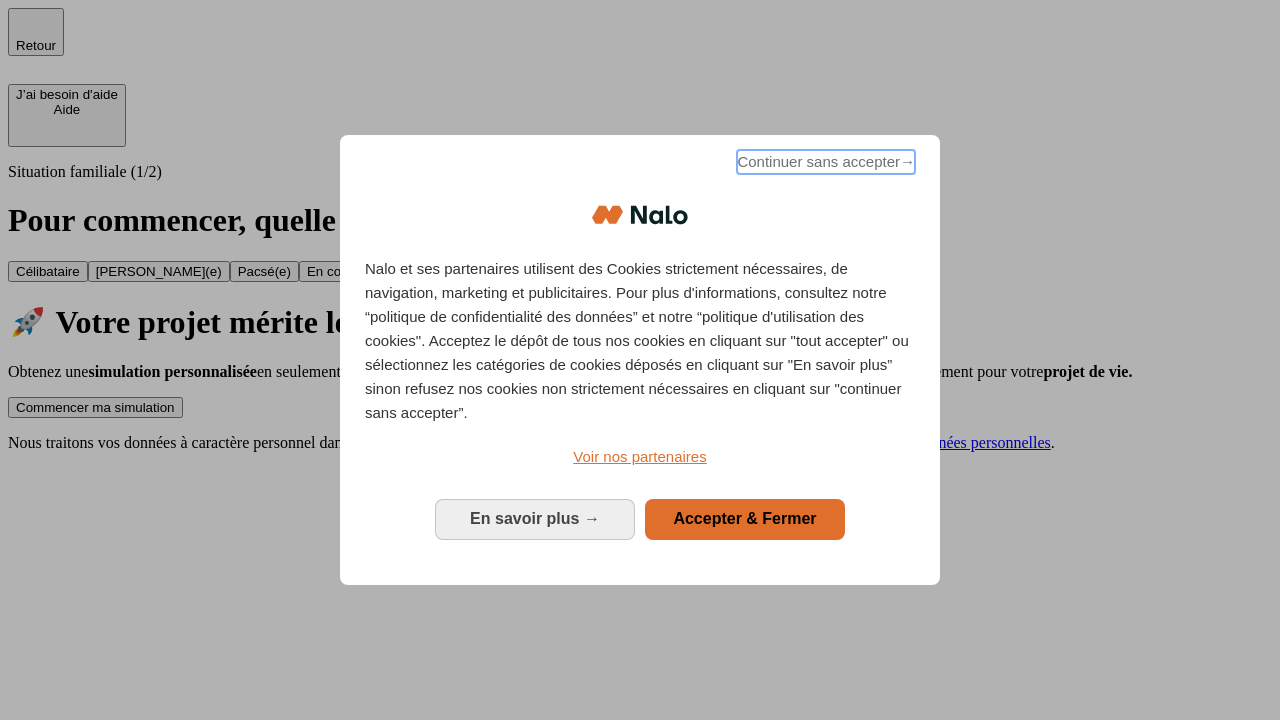 click on "Continuer sans accepter  →" at bounding box center [826, 162] 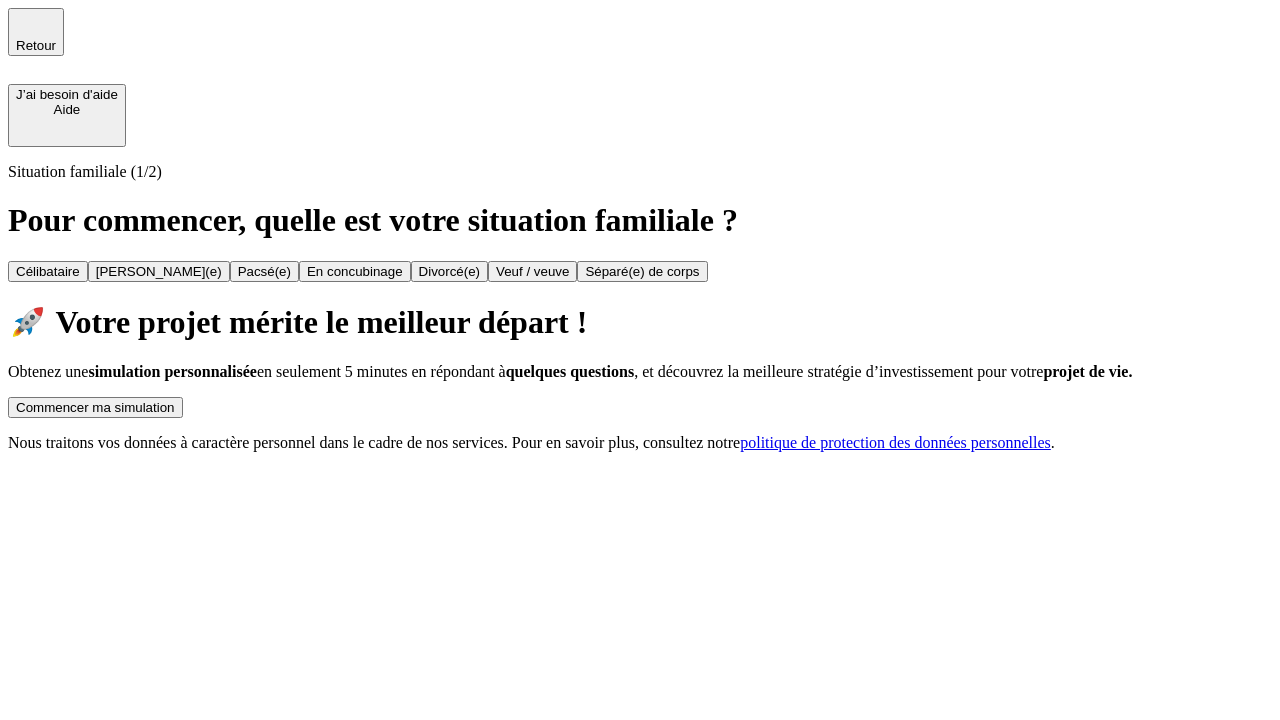 click on "Commencer ma simulation" at bounding box center (95, 407) 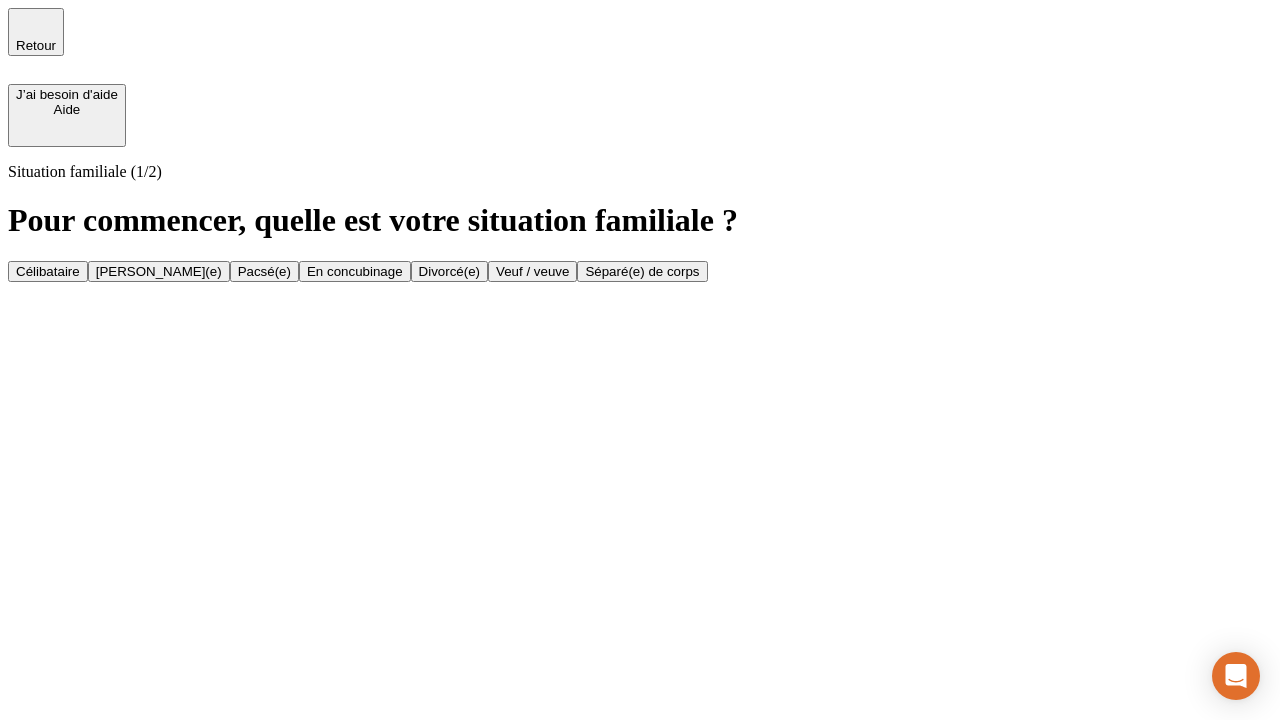 click on "Célibataire" at bounding box center (48, 271) 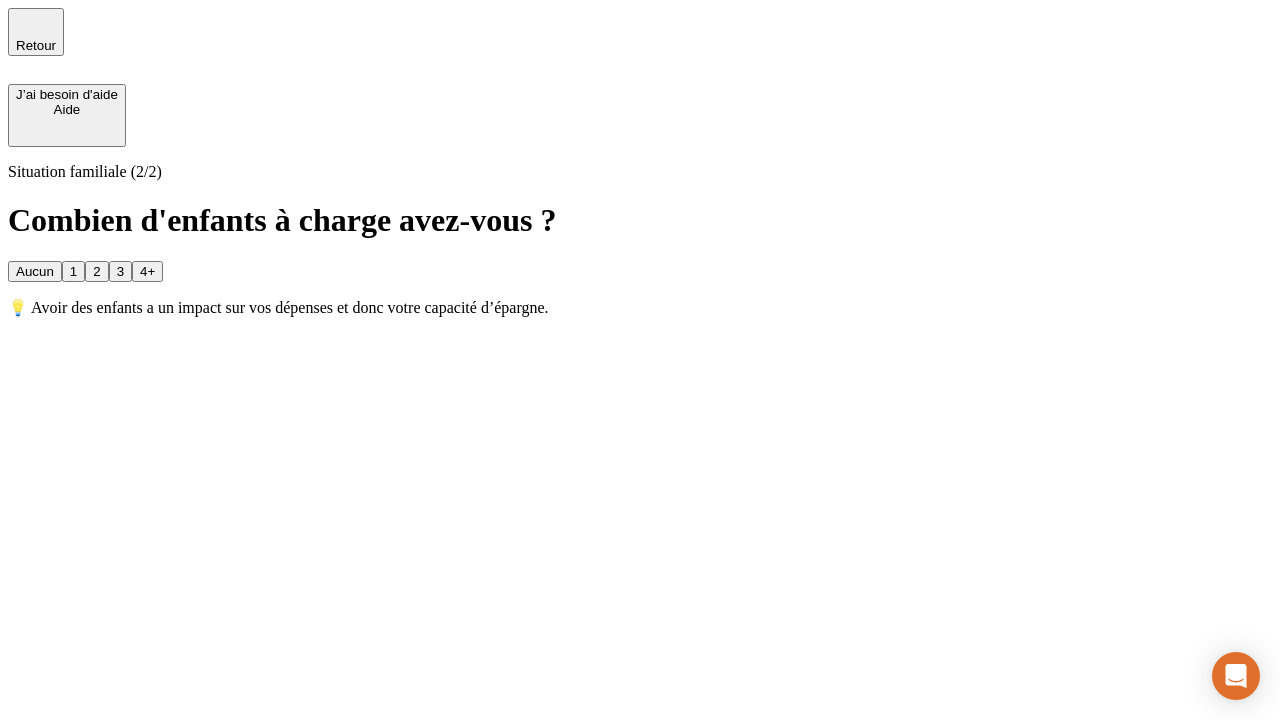 click on "Aucun" at bounding box center [35, 271] 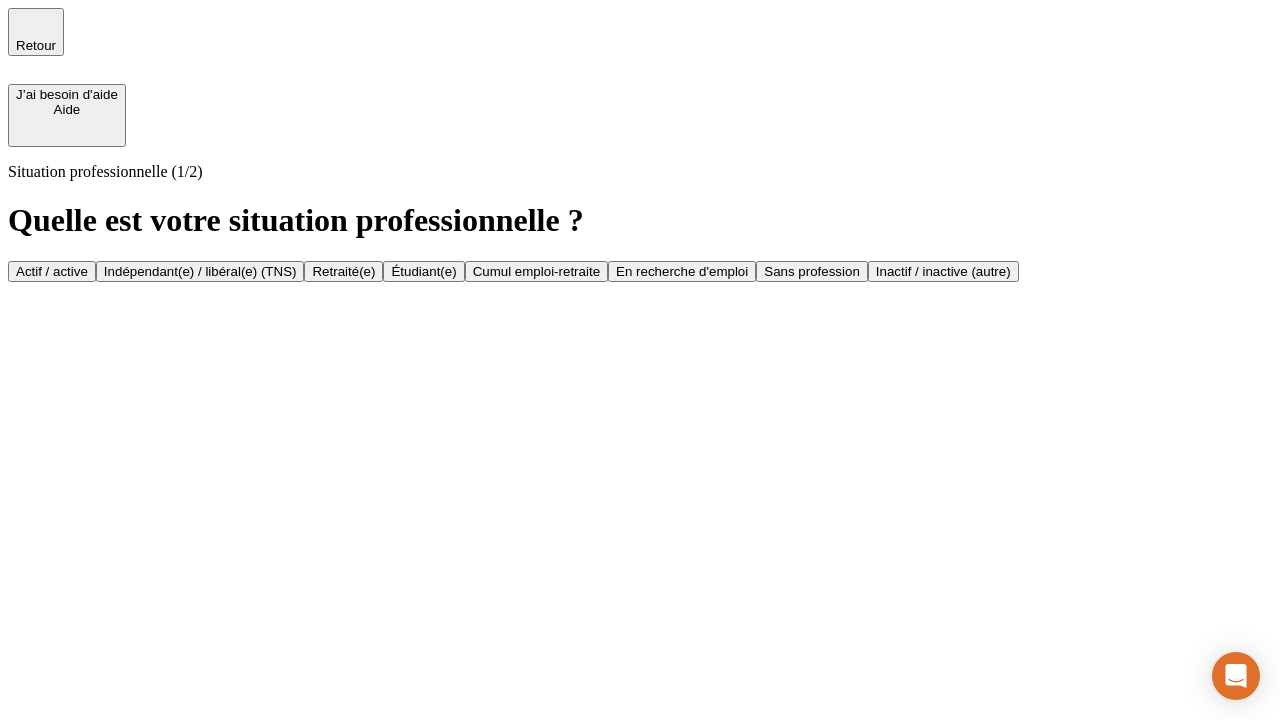 click on "Actif / active" at bounding box center (52, 271) 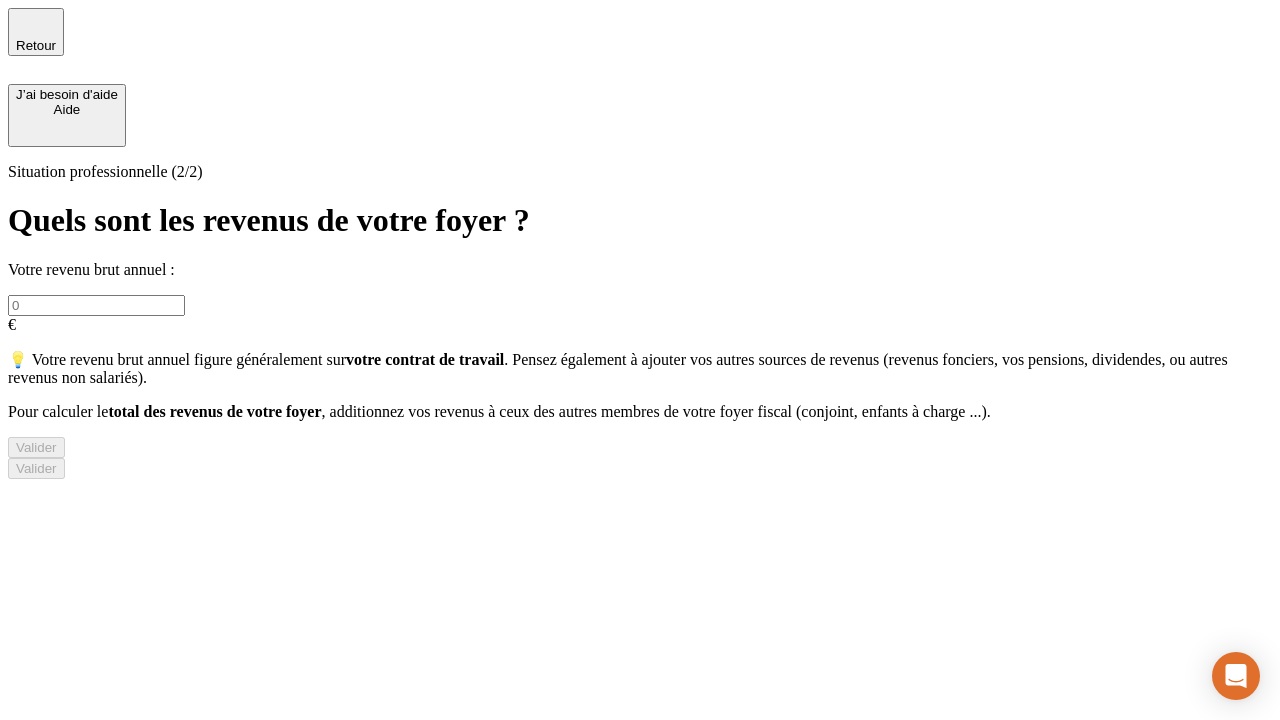click at bounding box center (96, 305) 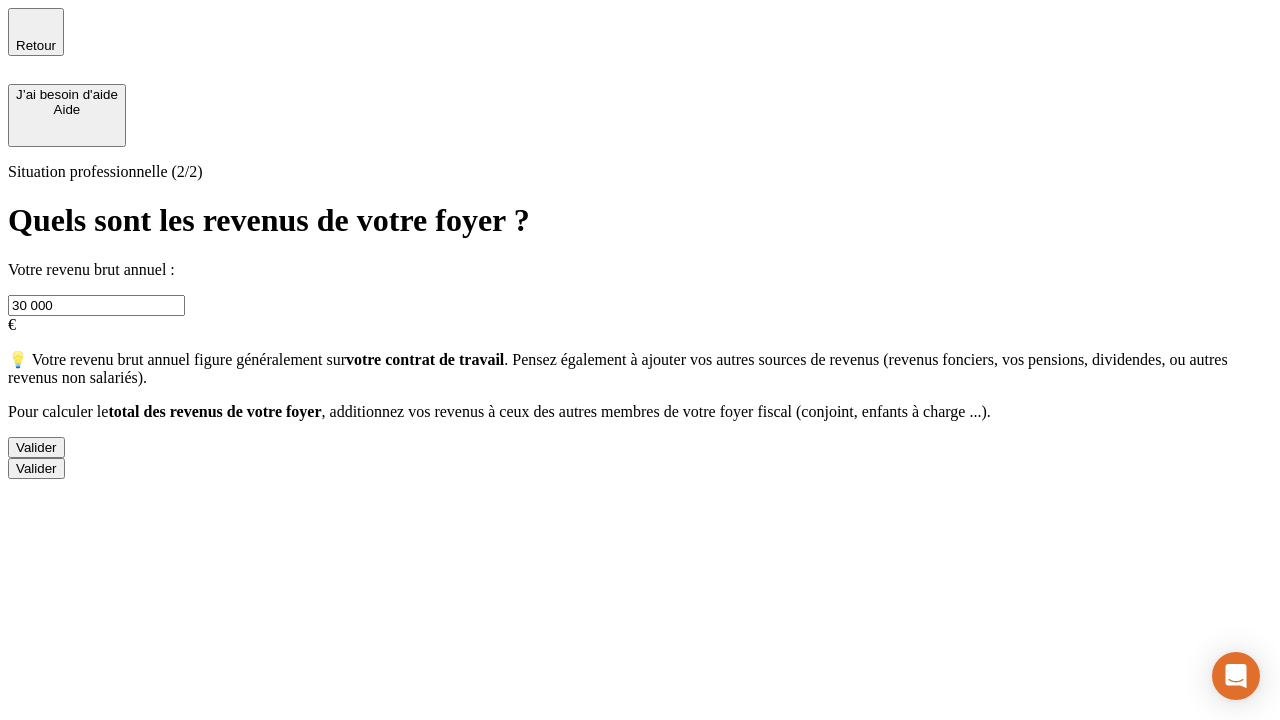 type on "30 000" 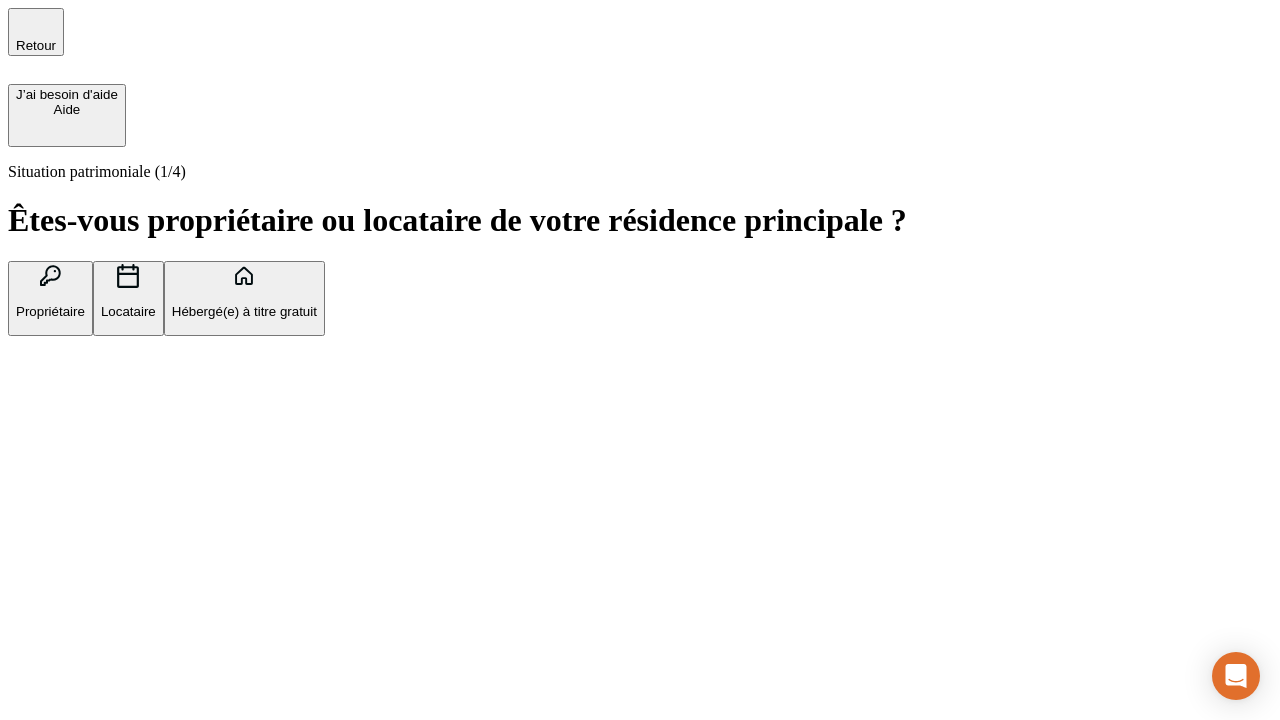 click on "Hébergé(e) à titre gratuit" at bounding box center (244, 311) 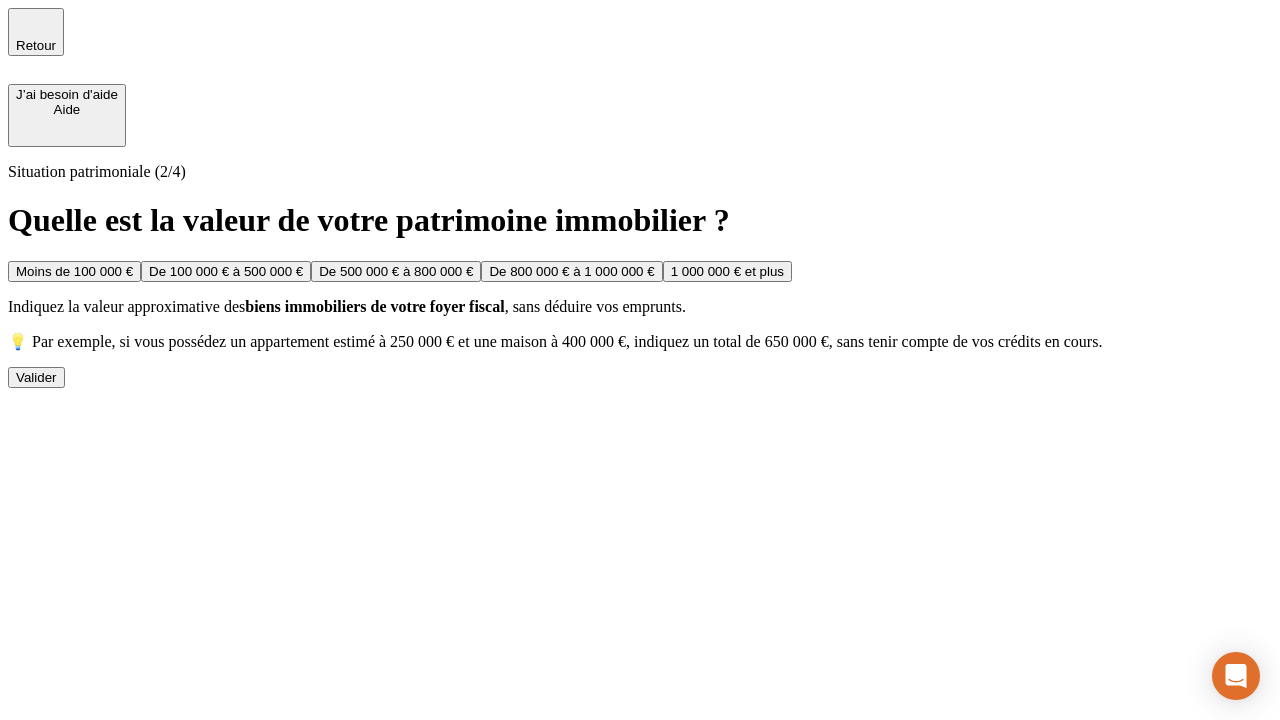 click on "Moins de 100 000 €" at bounding box center [74, 271] 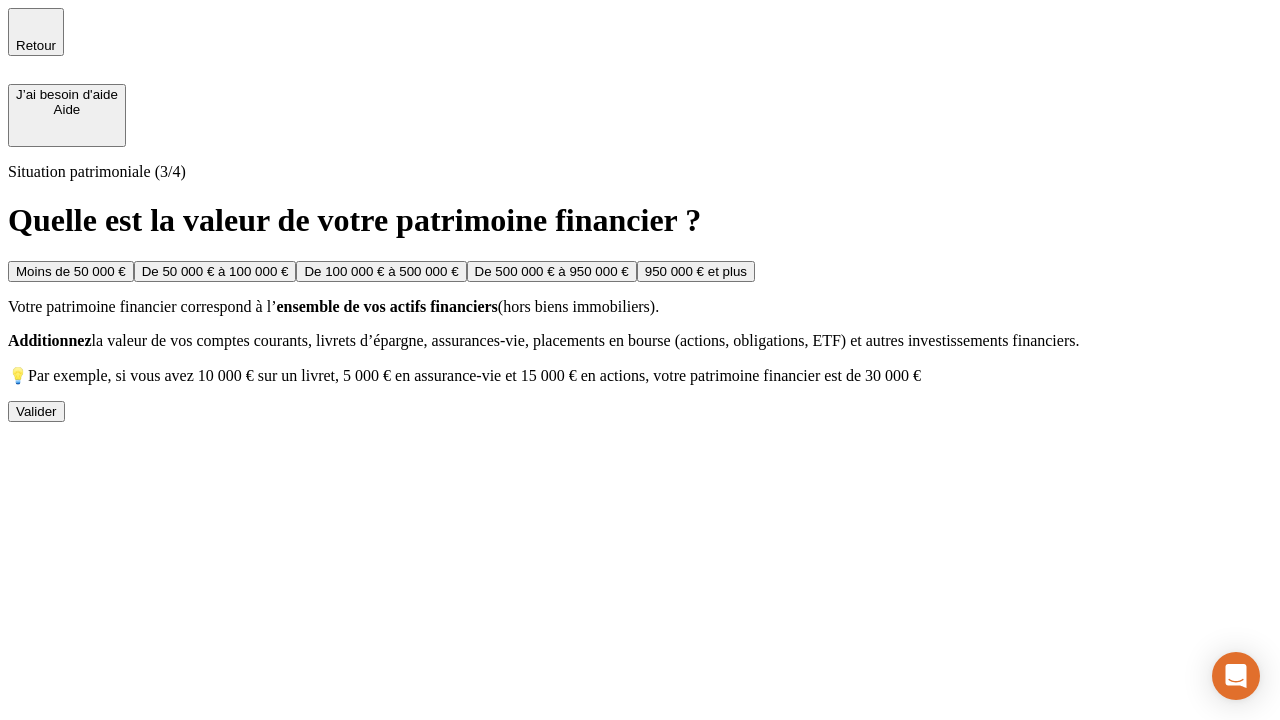 click on "Moins de 50 000 €" at bounding box center [71, 271] 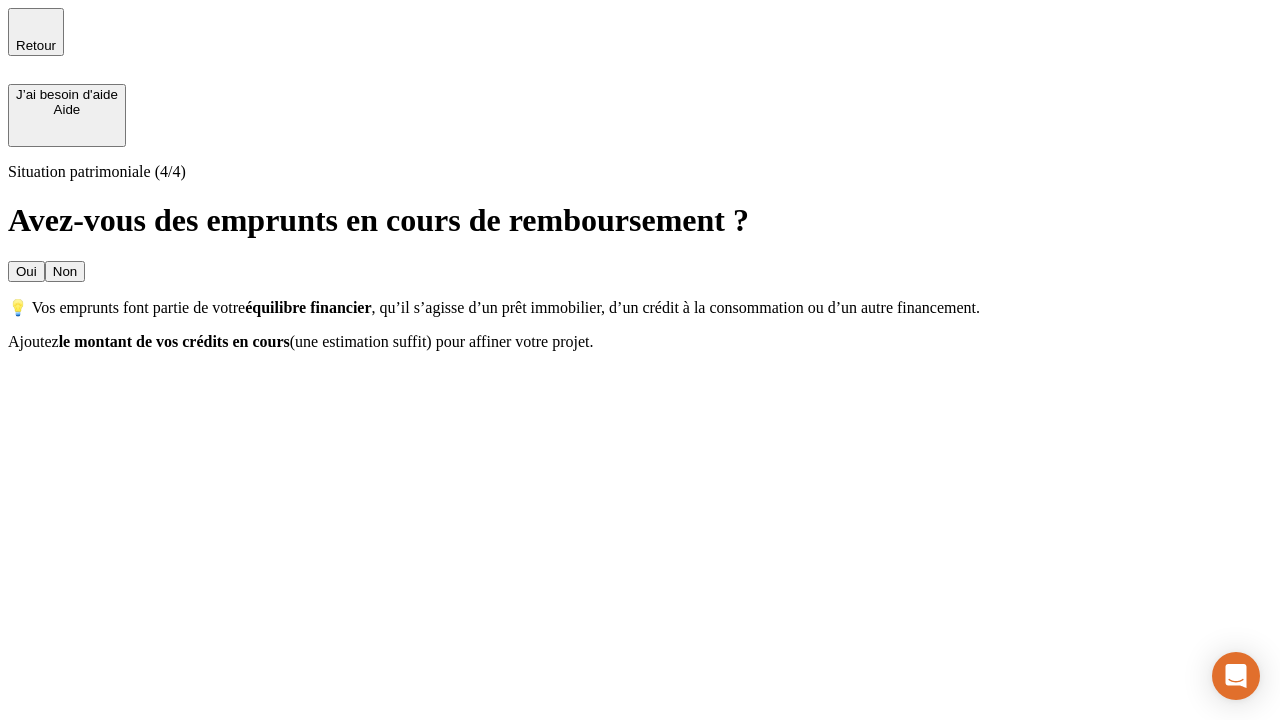 click on "Non" at bounding box center (65, 271) 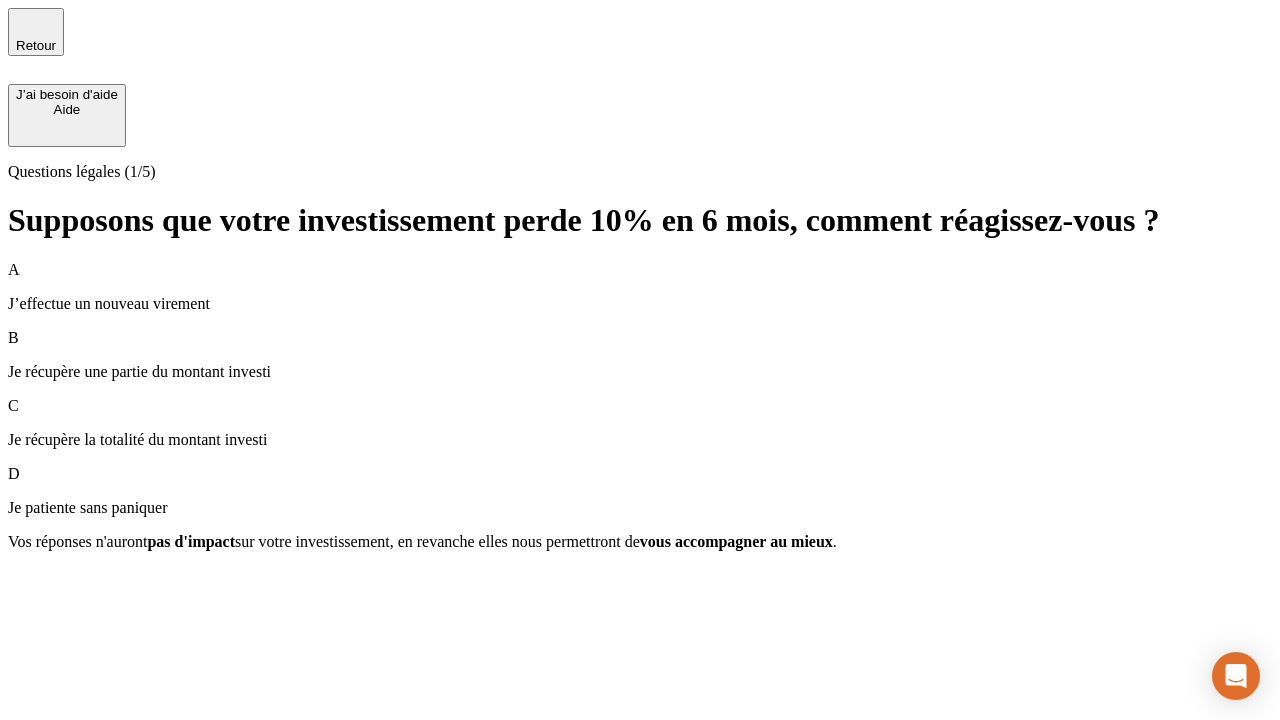 click on "A J’effectue un nouveau virement" at bounding box center [640, 287] 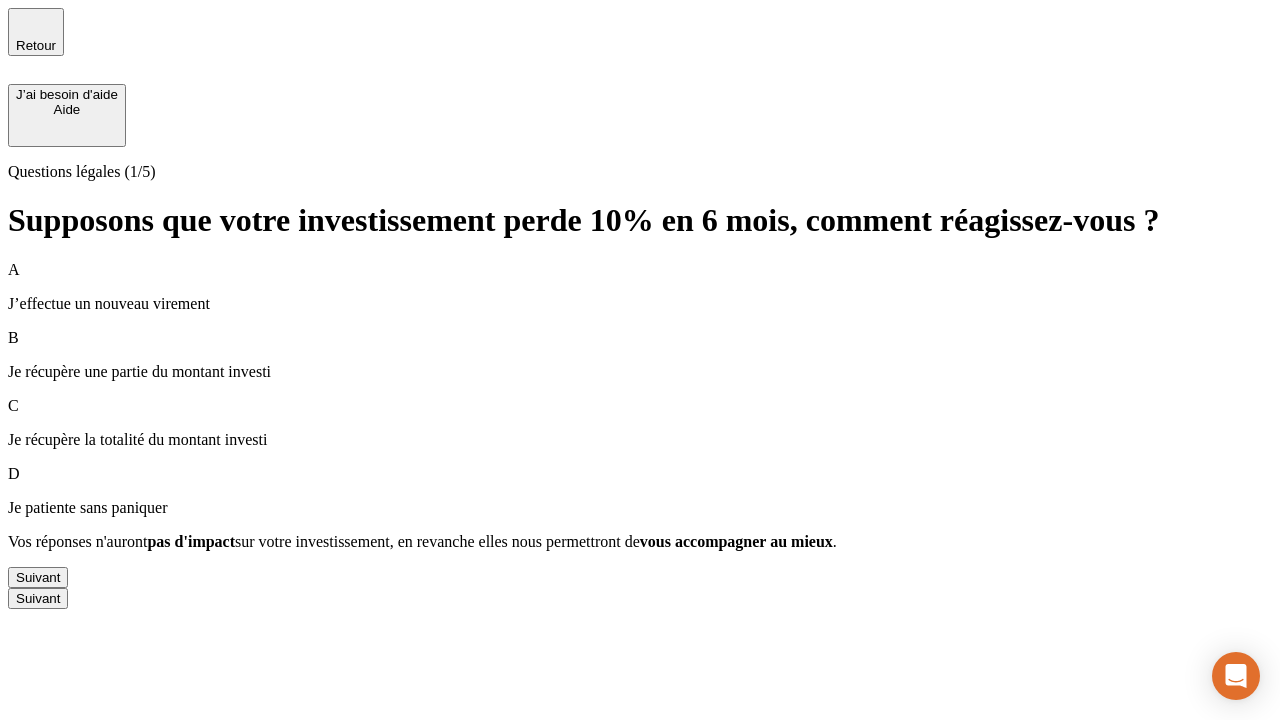 click on "Suivant" at bounding box center (38, 577) 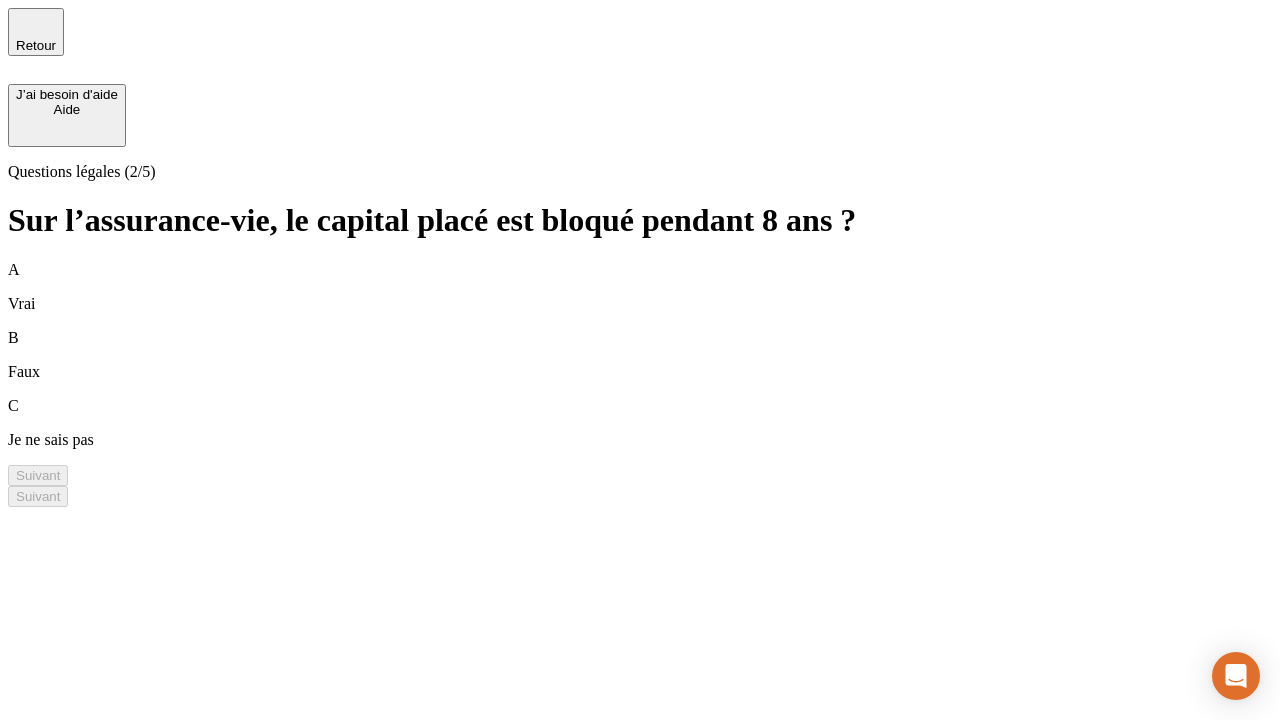 click on "B Faux" at bounding box center (640, 355) 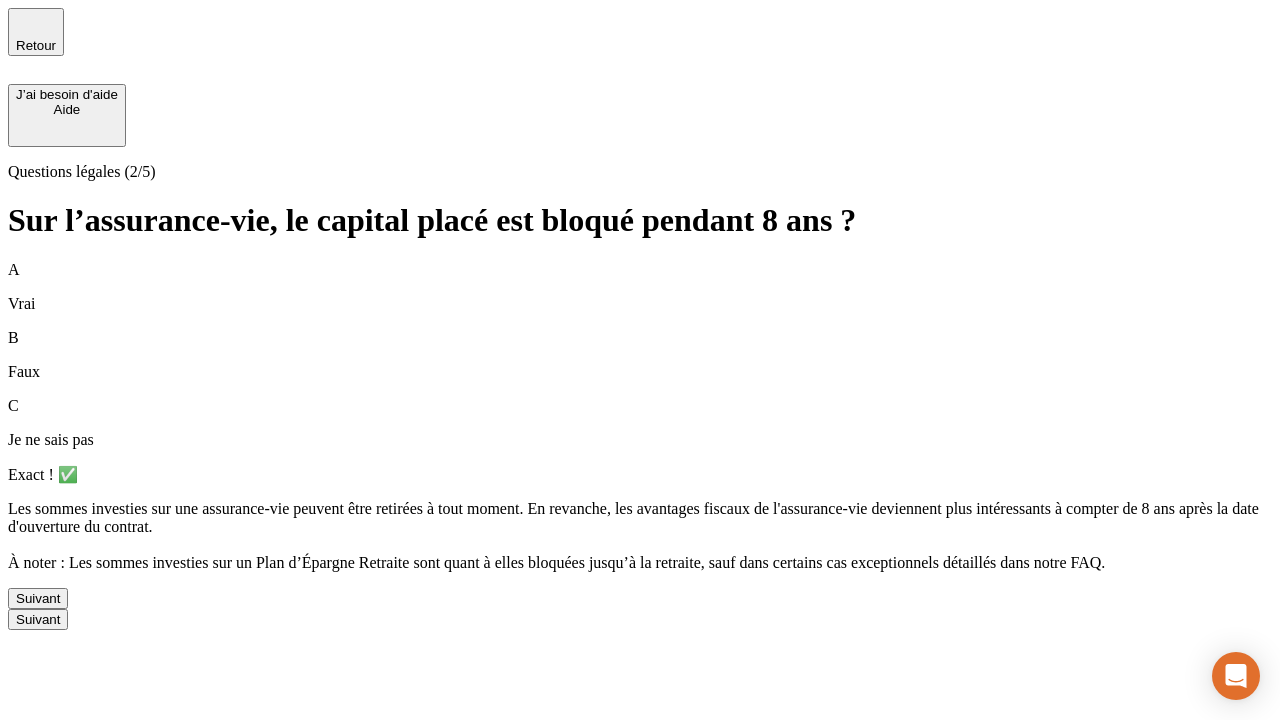 click on "Suivant" at bounding box center [38, 598] 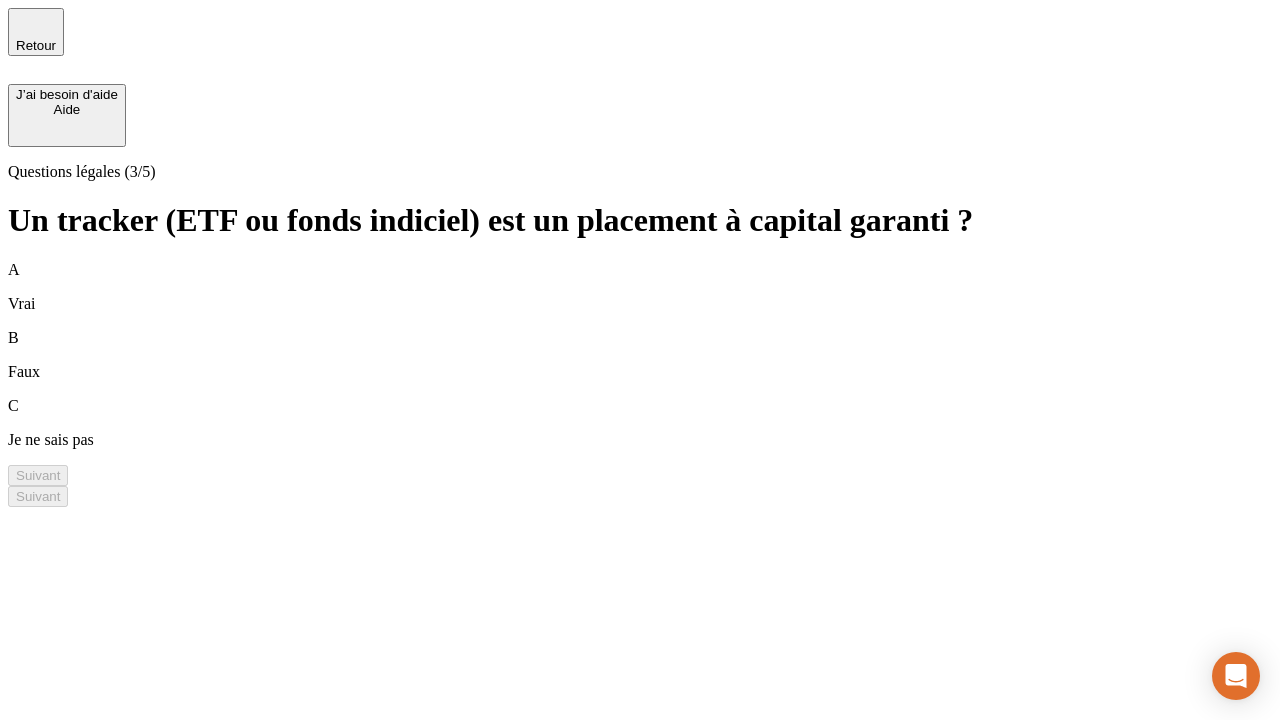 click on "B Faux" at bounding box center (640, 355) 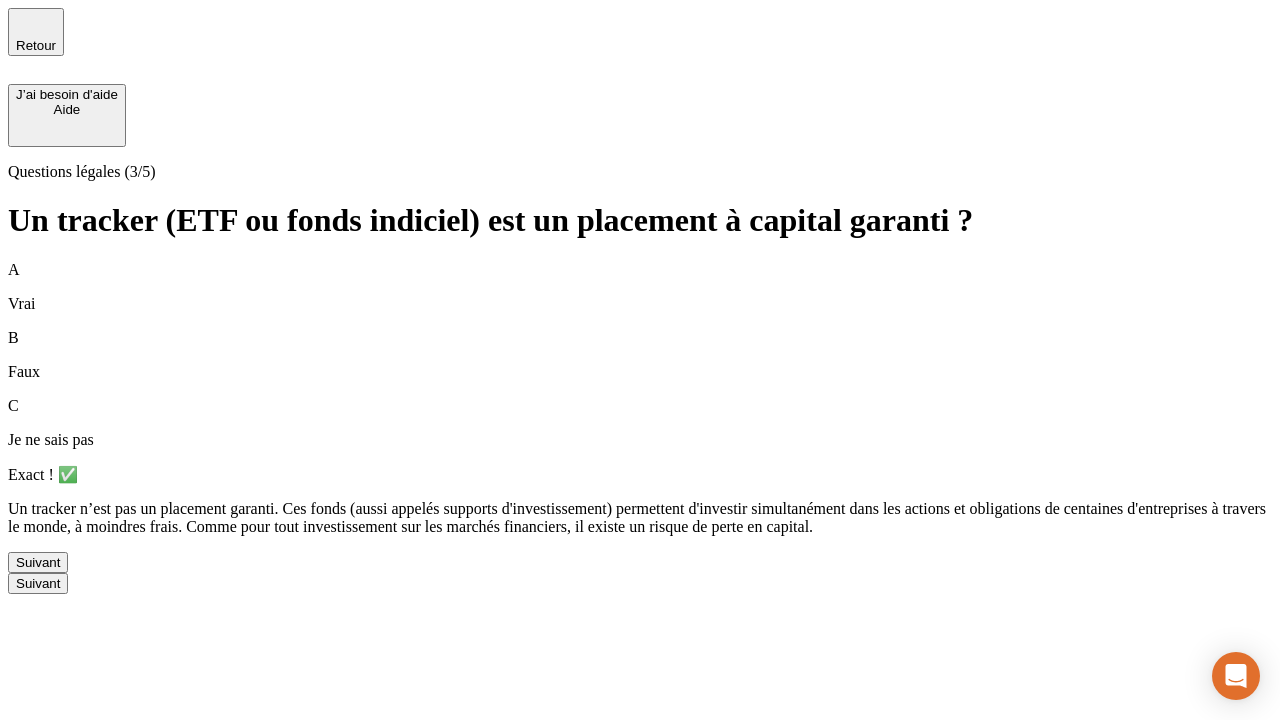 click on "Suivant" at bounding box center [38, 562] 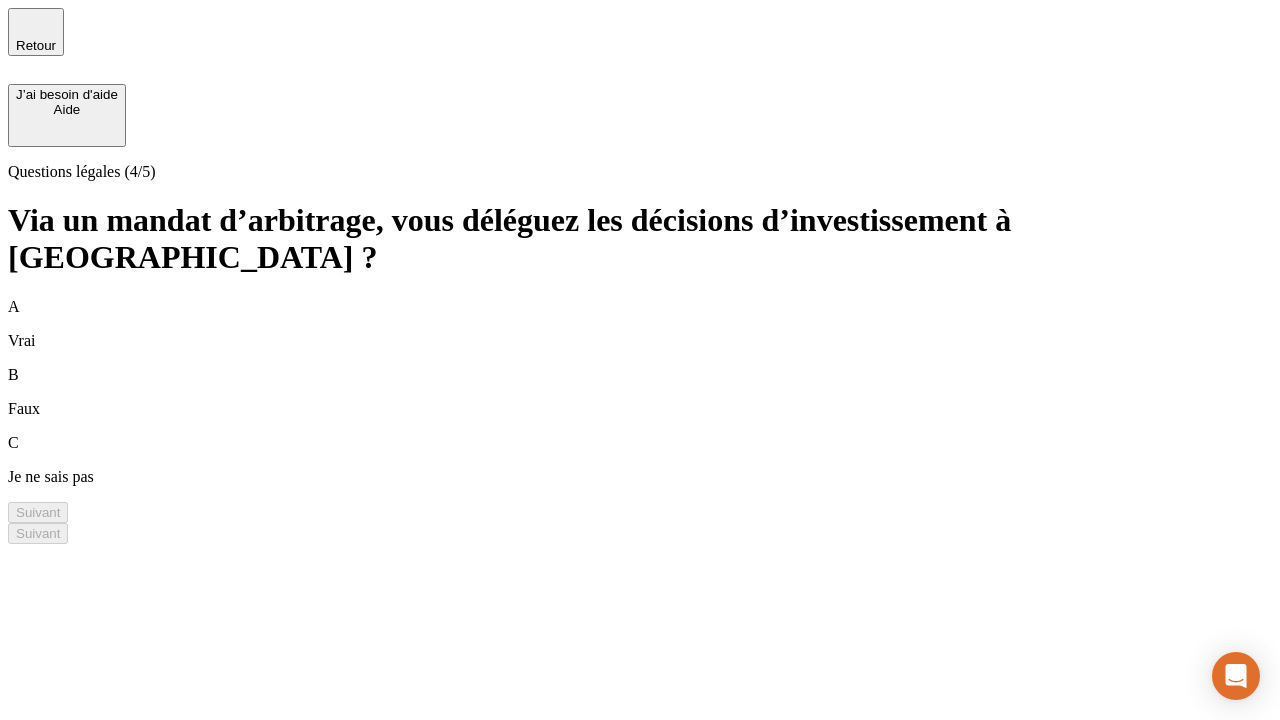 click on "A Vrai" at bounding box center (640, 324) 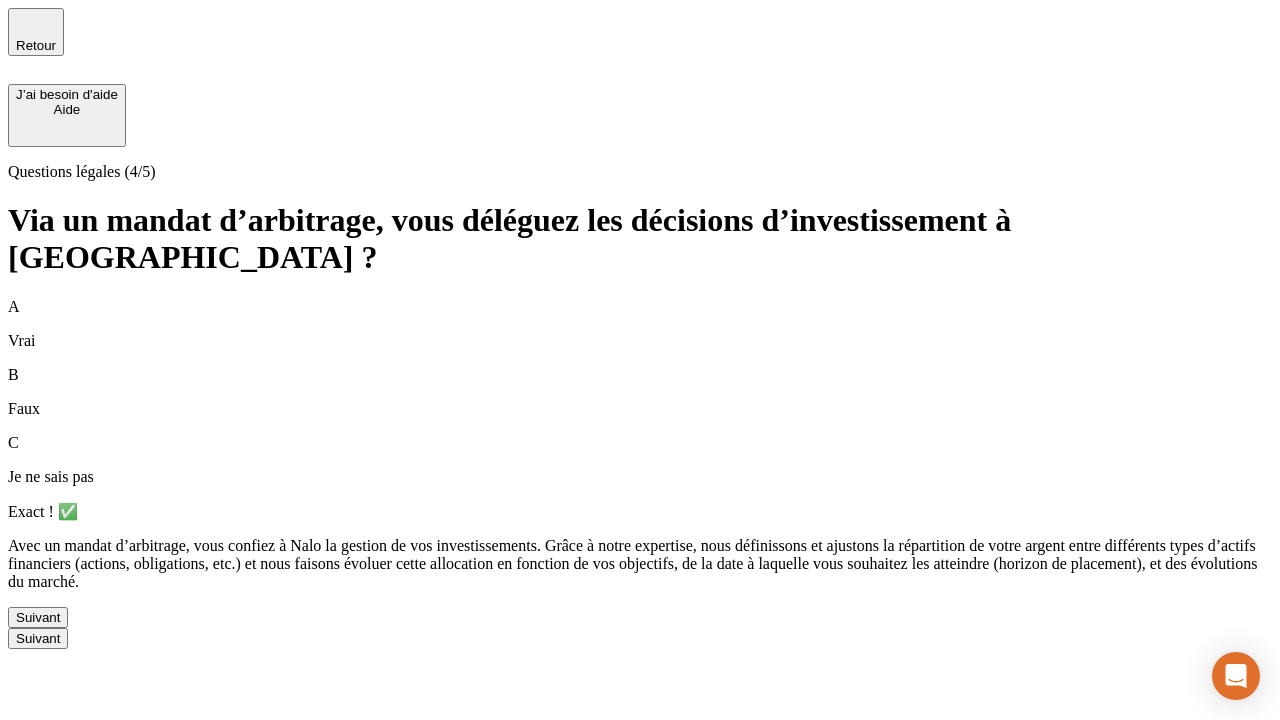 click on "Suivant" at bounding box center [38, 617] 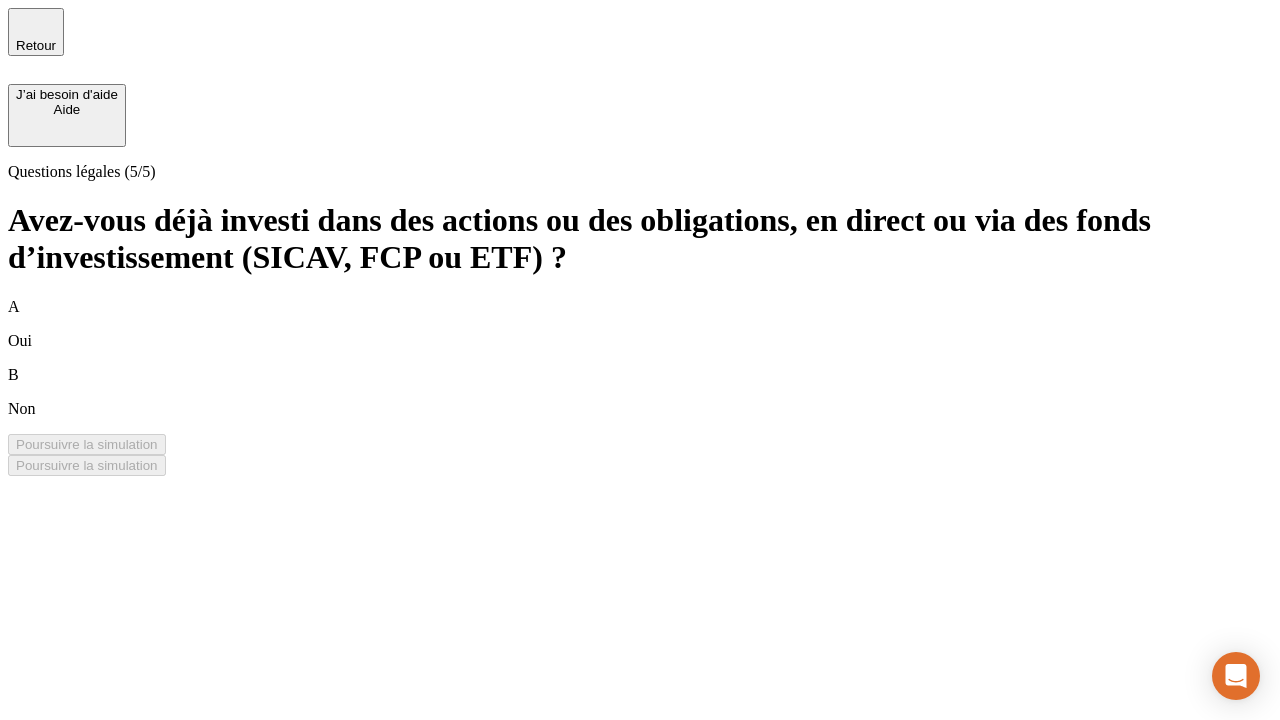 click on "B Non" at bounding box center (640, 392) 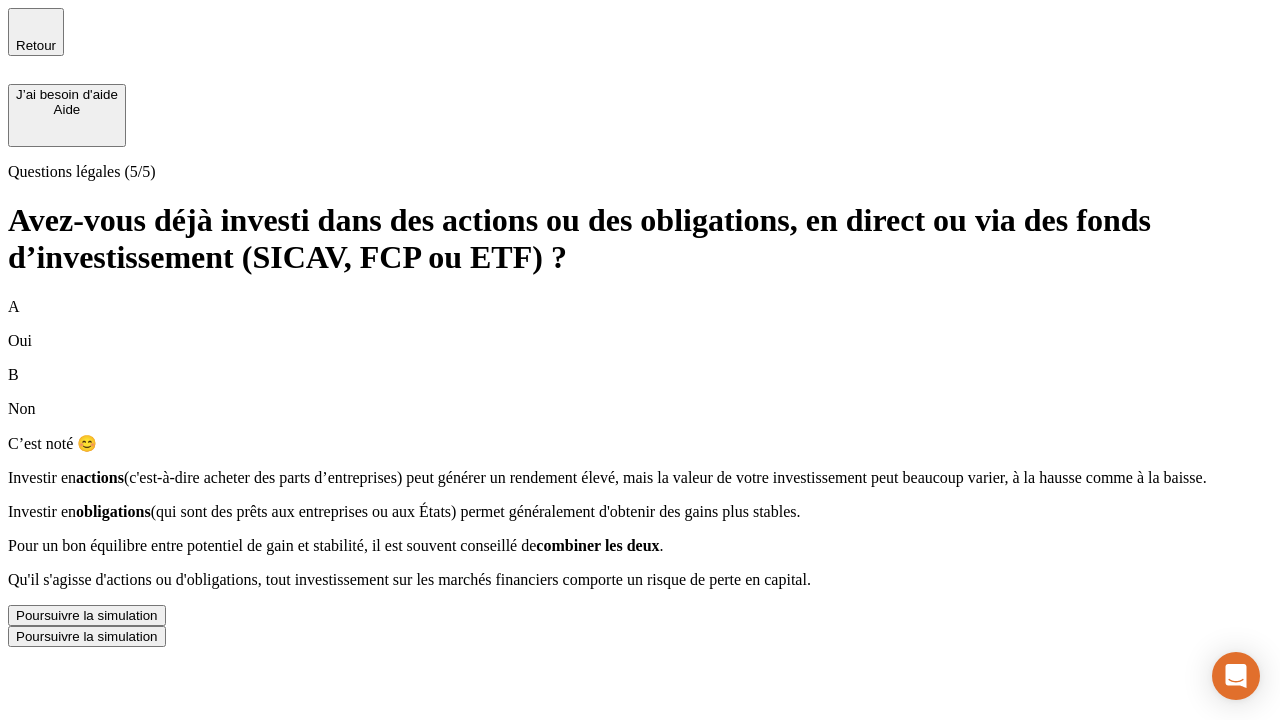 click on "Poursuivre la simulation" at bounding box center [87, 615] 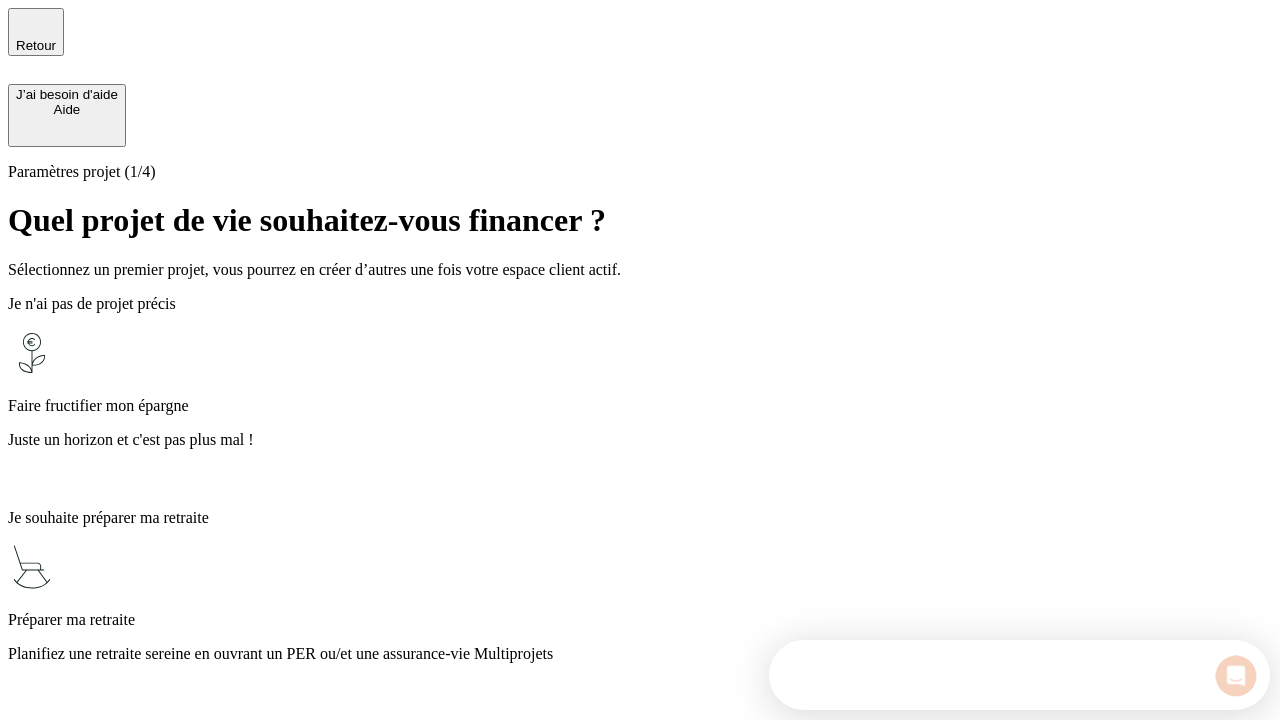 scroll, scrollTop: 713, scrollLeft: 0, axis: vertical 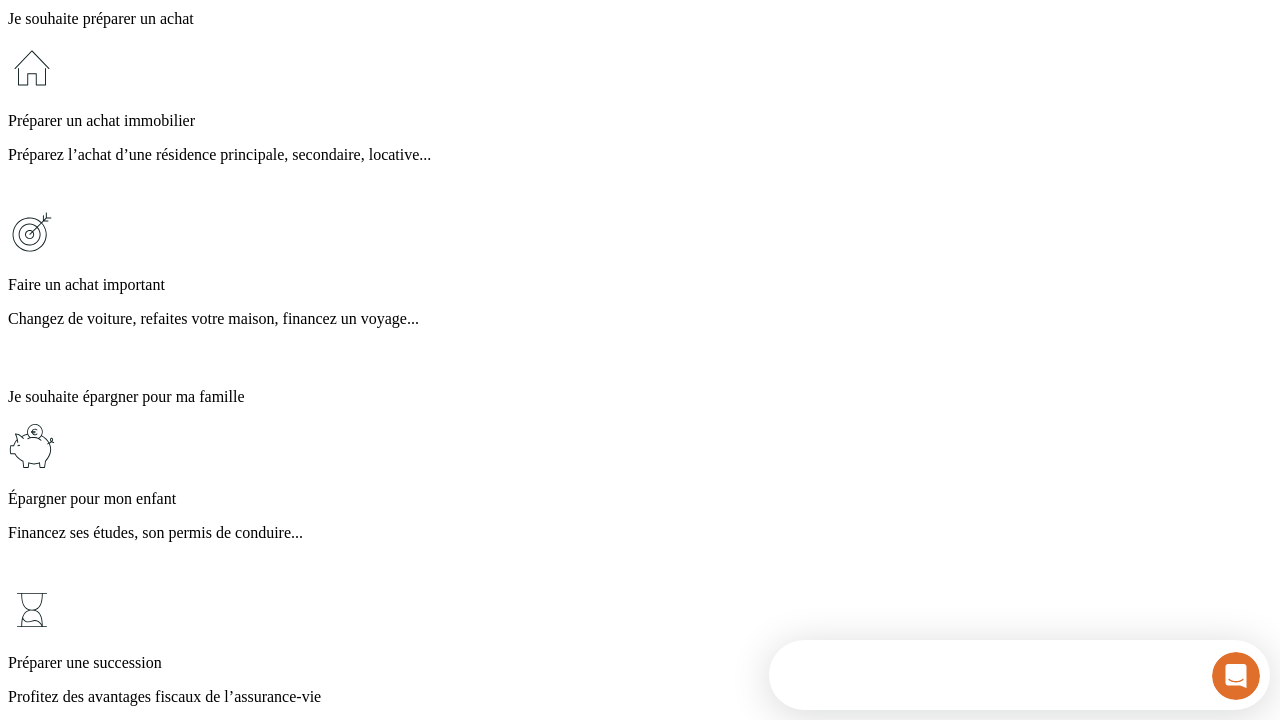 click on "Profitez des avantages fiscaux de l’assurance-vie" at bounding box center (640, 697) 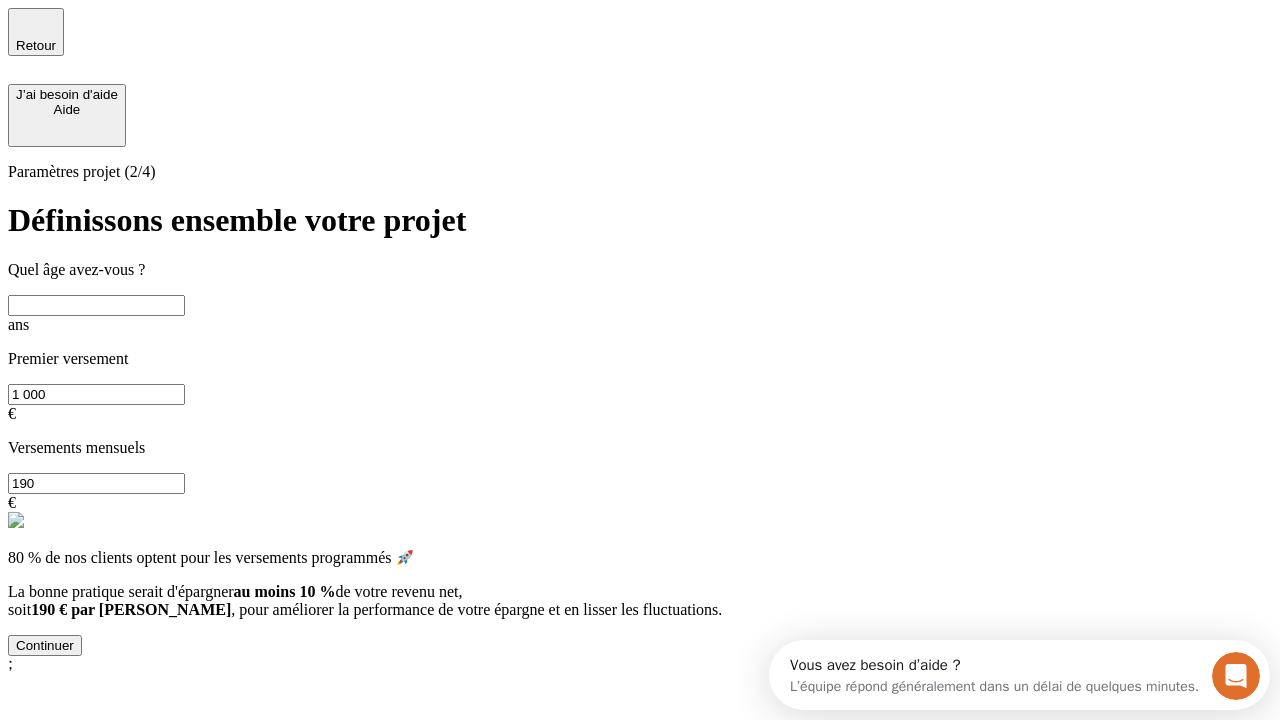 scroll, scrollTop: 18, scrollLeft: 0, axis: vertical 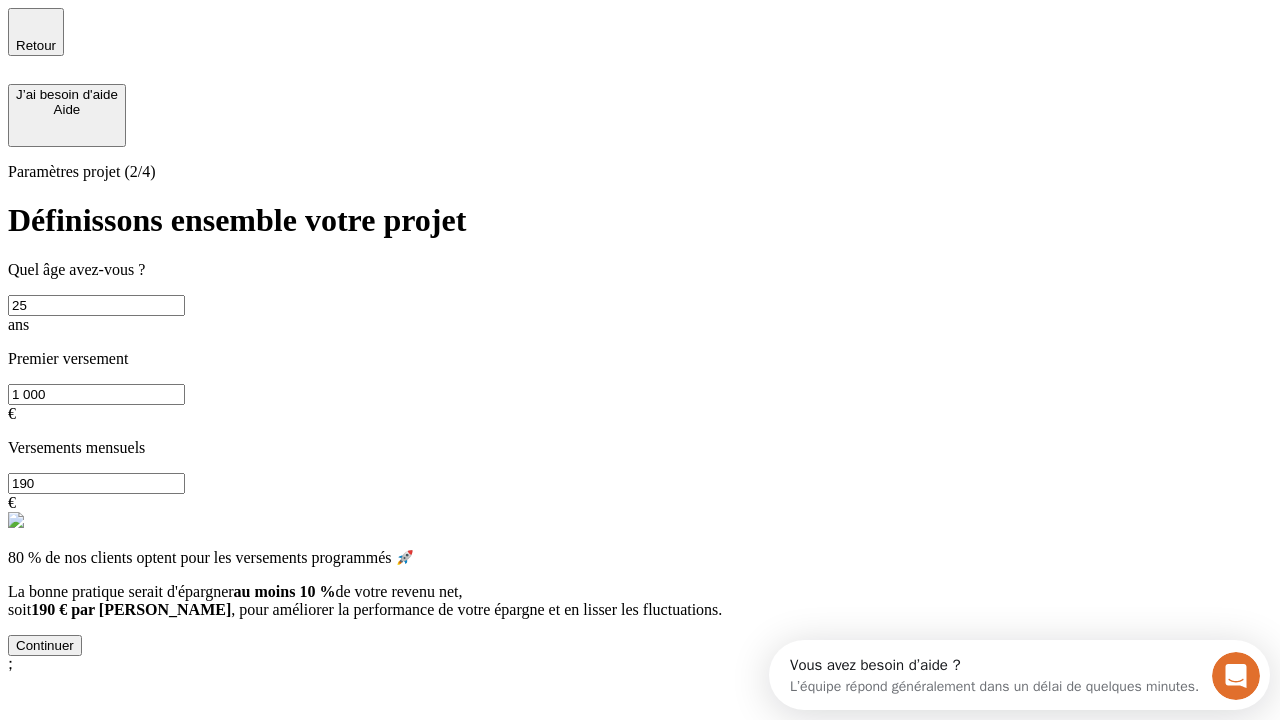 type on "25" 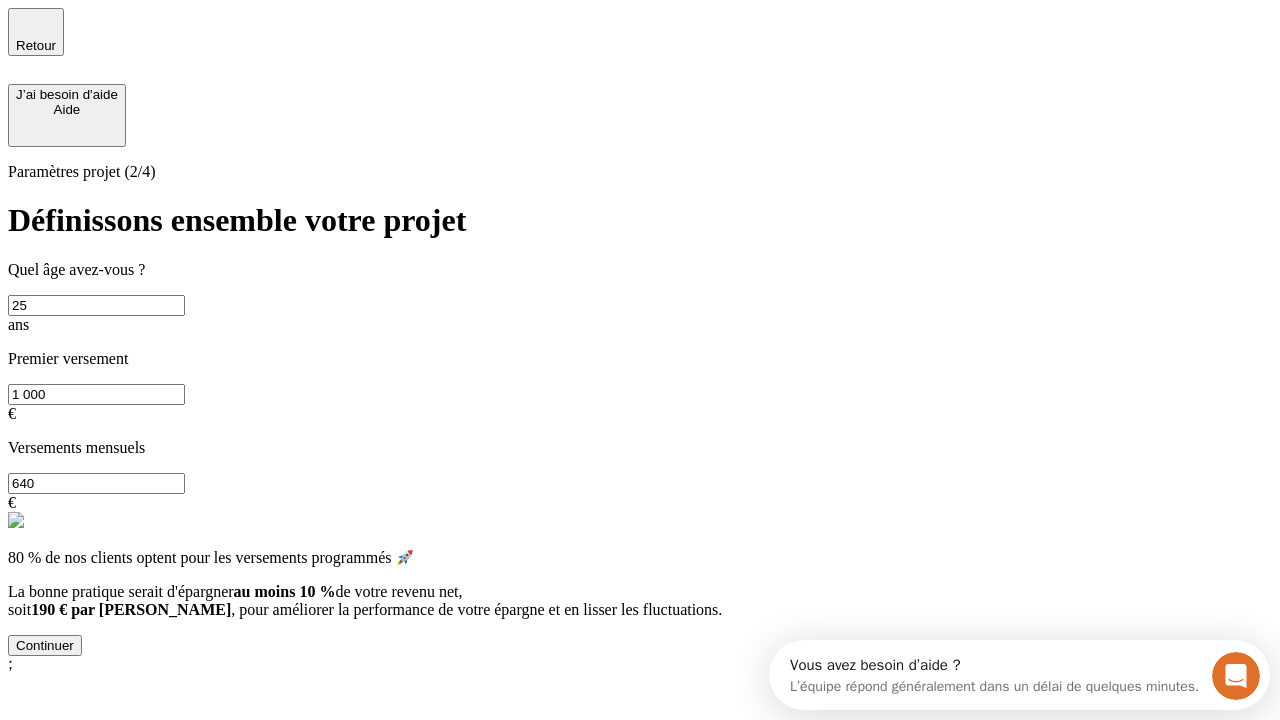 type on "640" 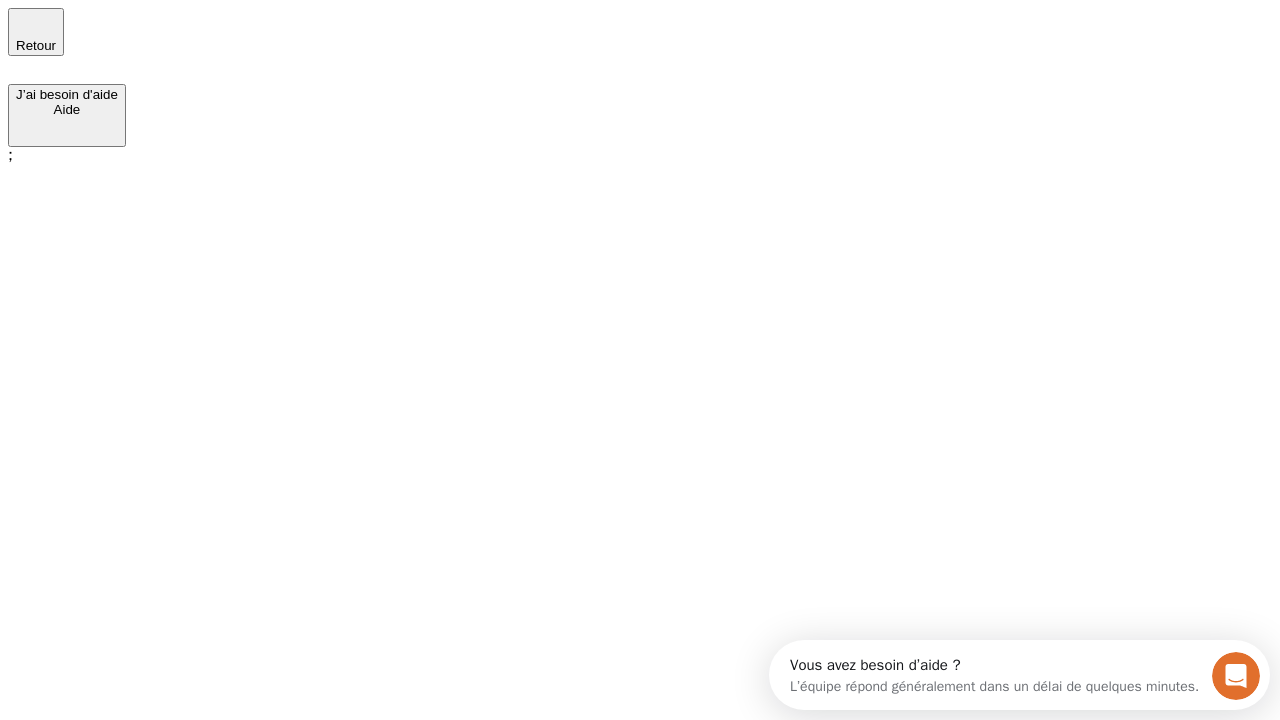 scroll, scrollTop: 0, scrollLeft: 0, axis: both 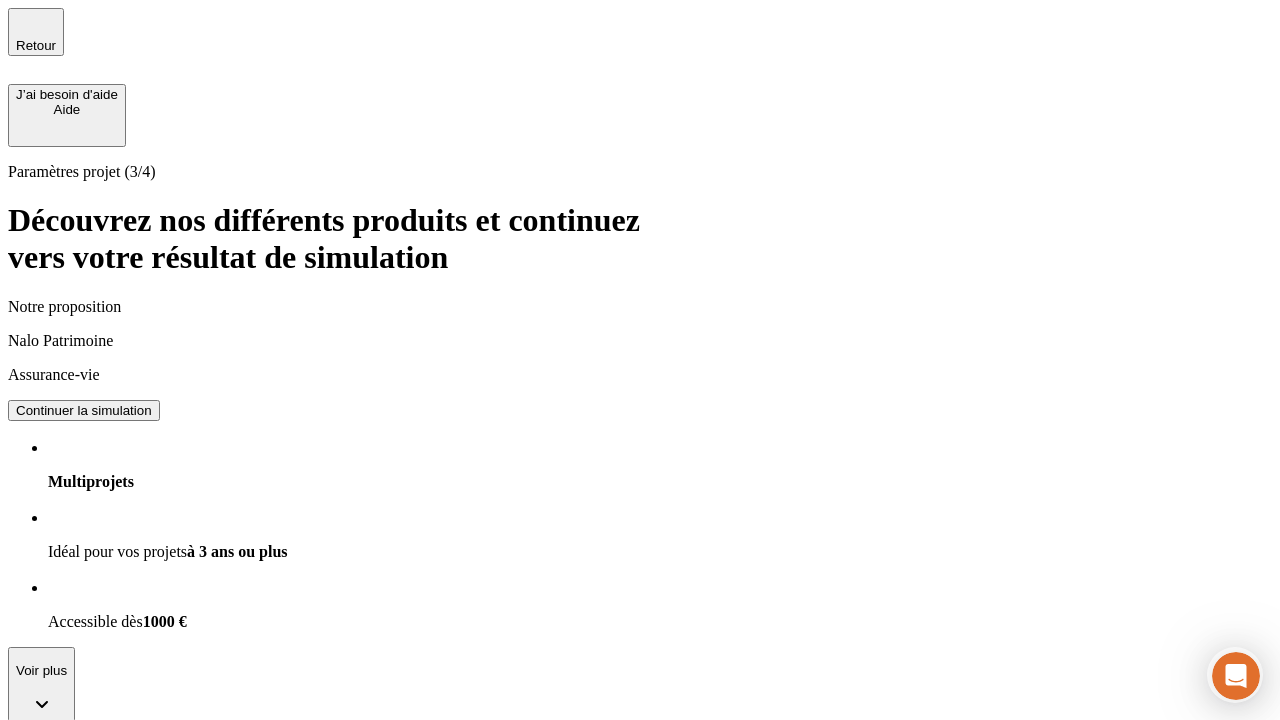click on "Continuer la simulation" at bounding box center (84, 410) 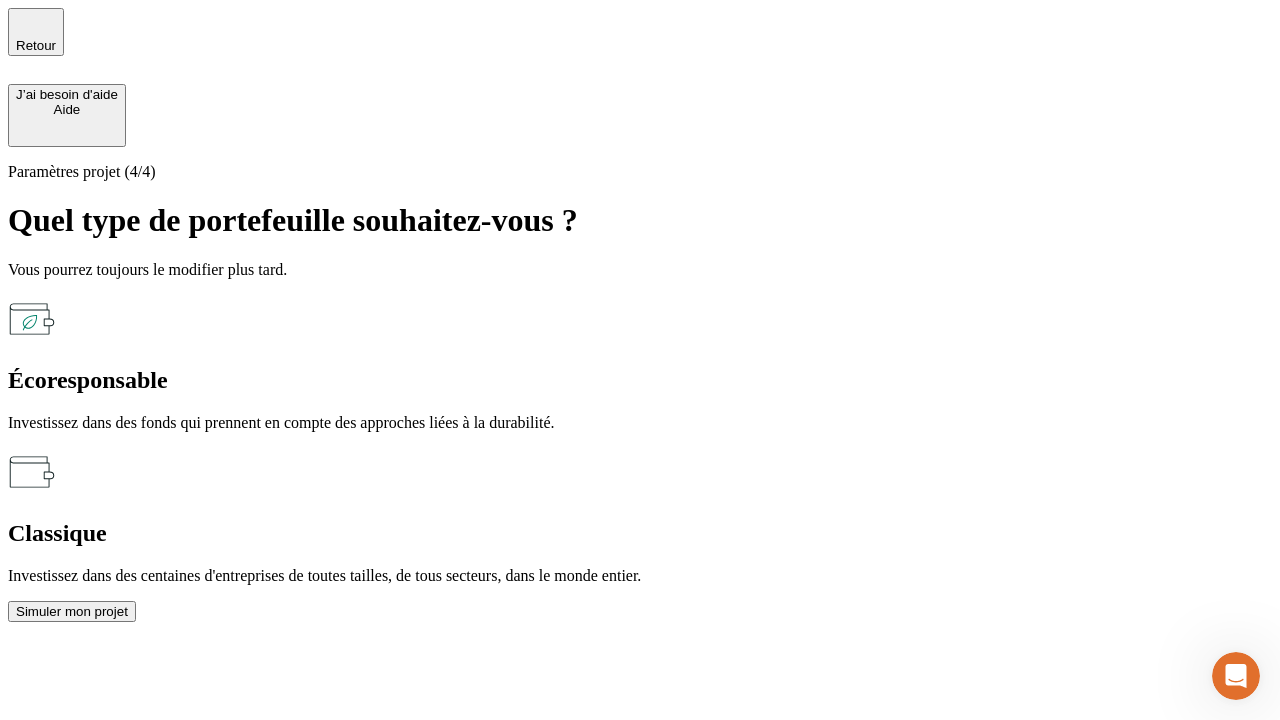 click on "Simuler mon projet" at bounding box center (72, 611) 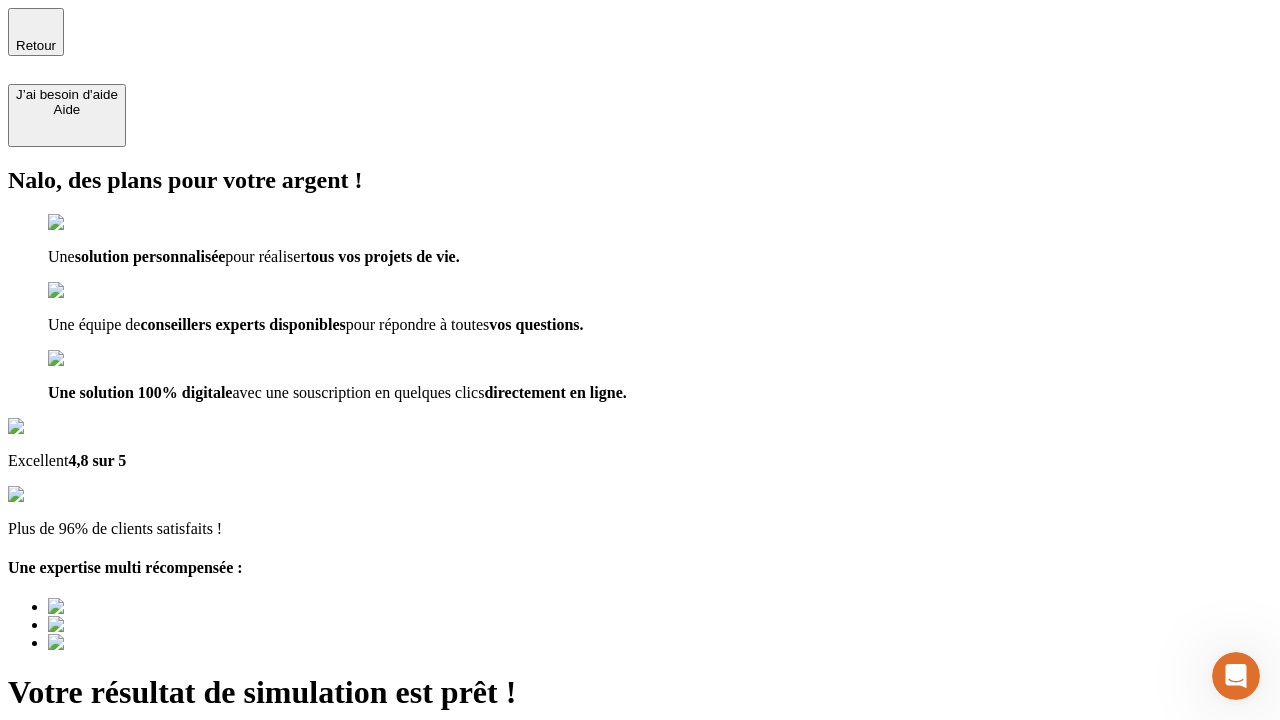 click on "Découvrir ma simulation" at bounding box center [87, 847] 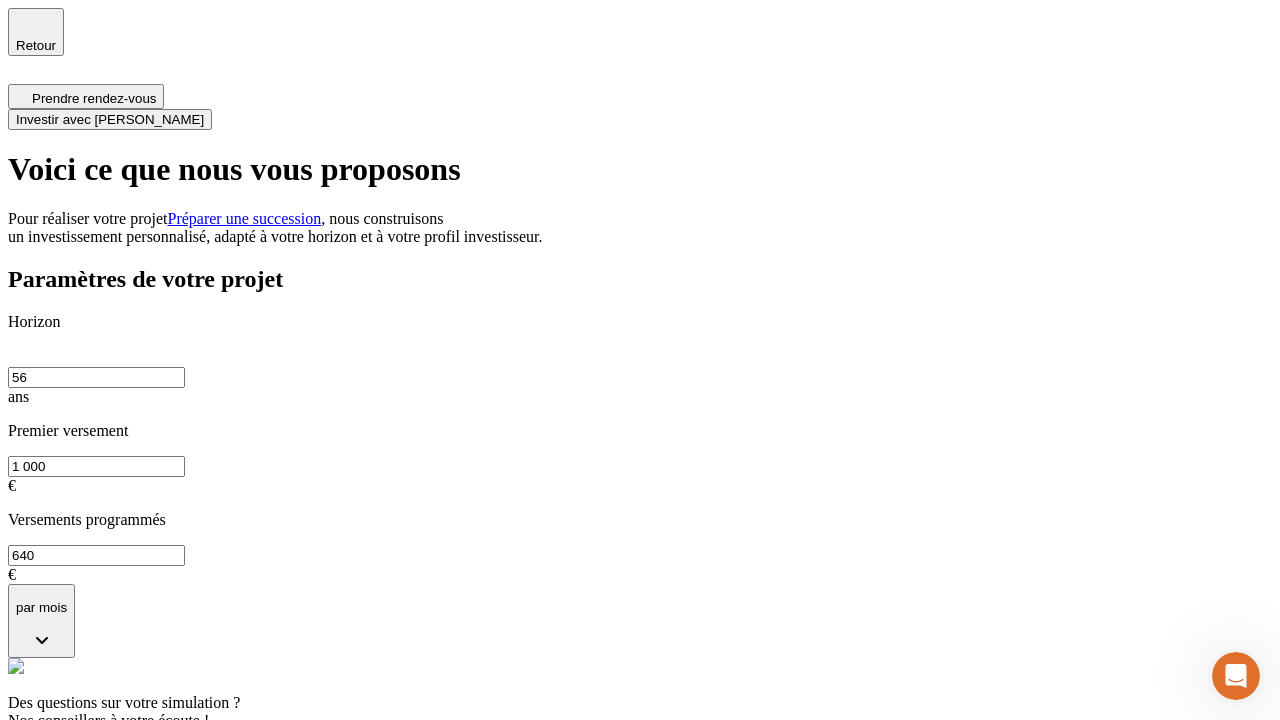 click on "Investir avec [PERSON_NAME]" at bounding box center (110, 119) 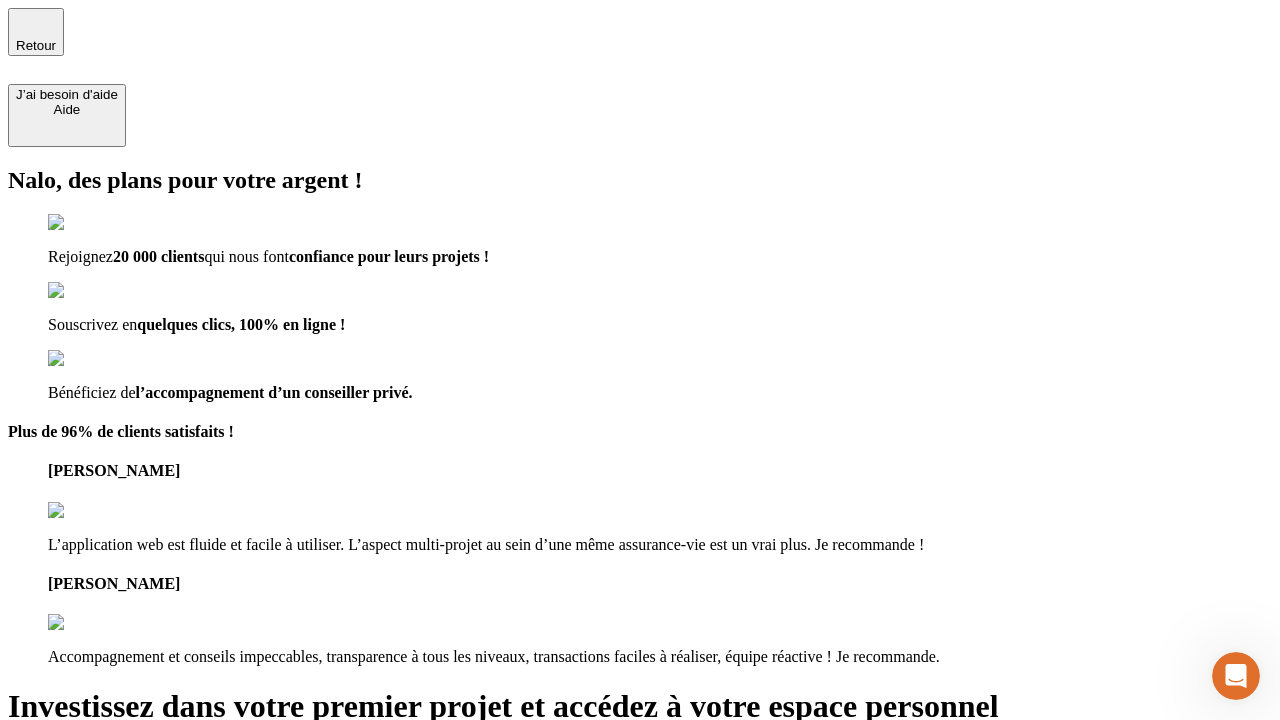 type on "[EMAIL_ADDRESS][PERSON_NAME][DOMAIN_NAME]" 